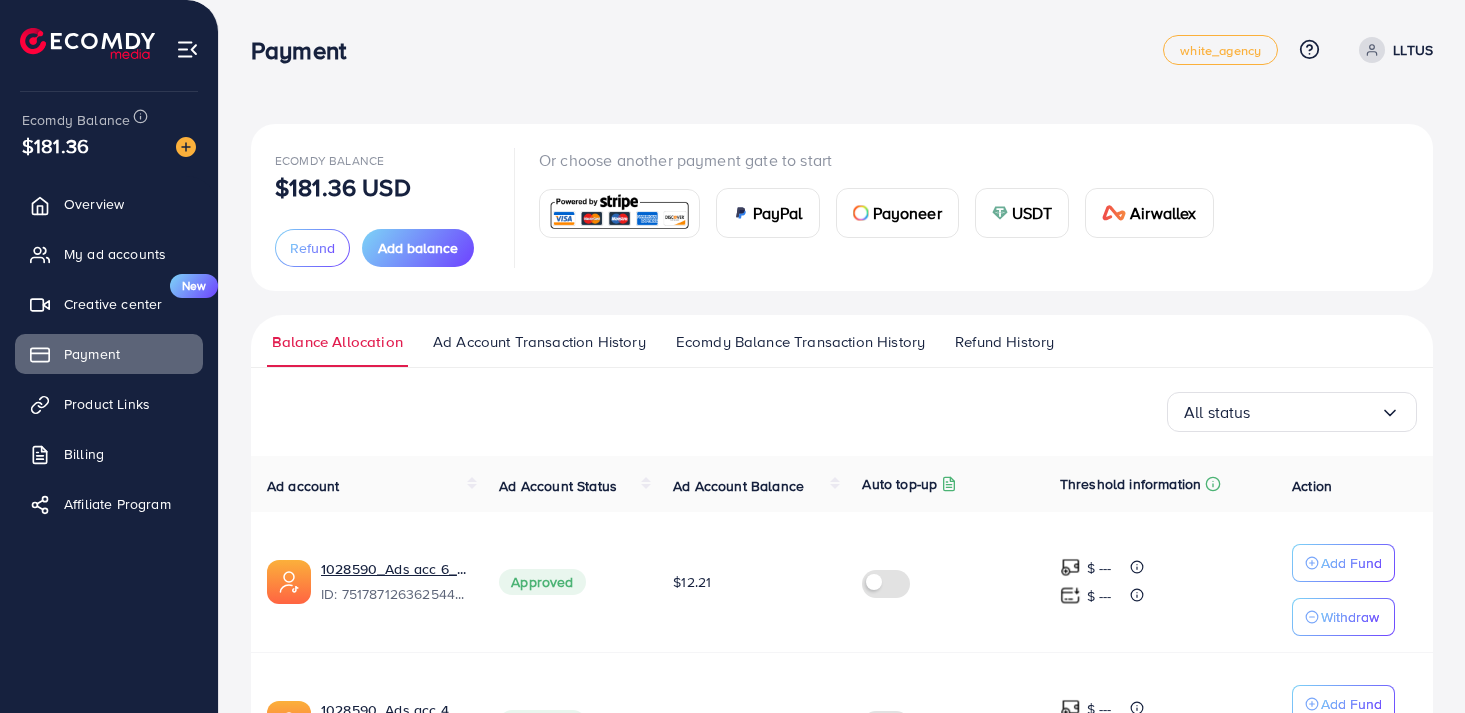 scroll, scrollTop: 0, scrollLeft: 0, axis: both 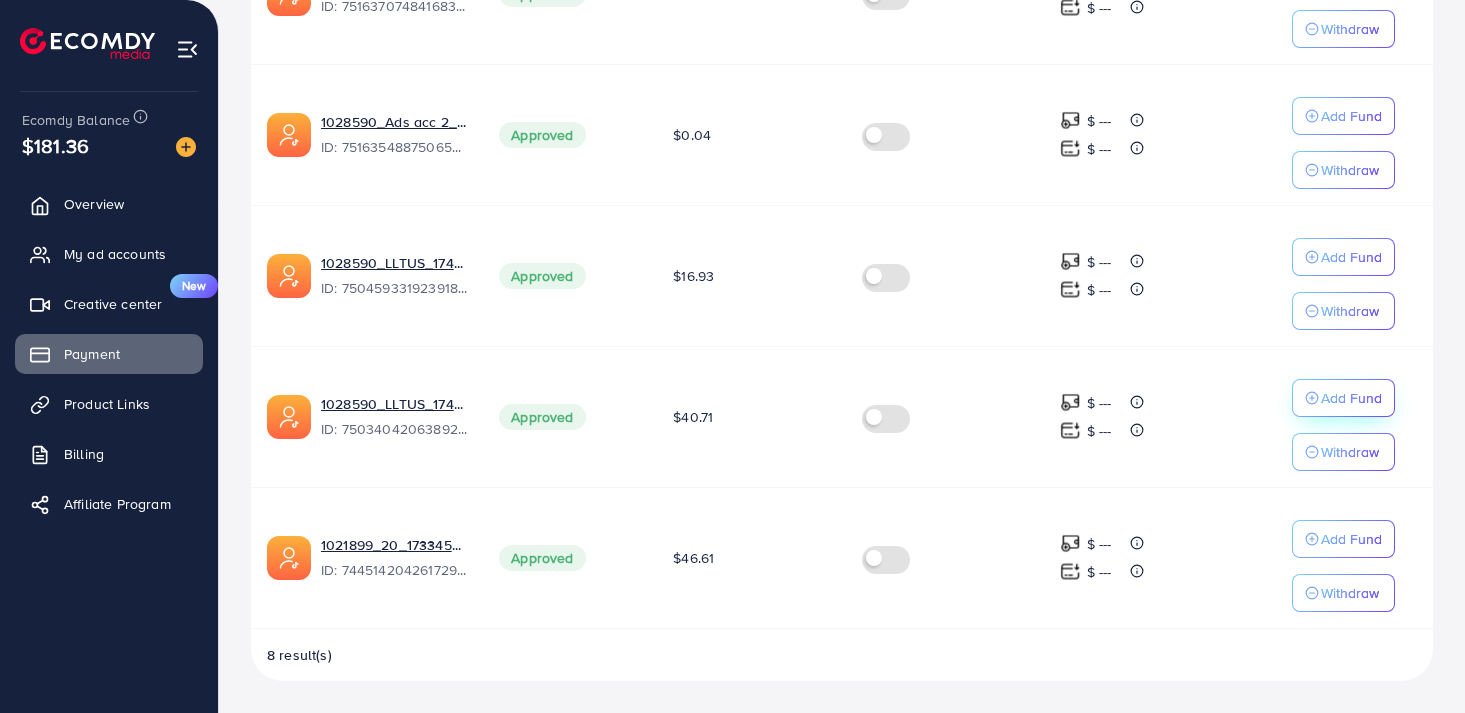 click on "Add Fund" at bounding box center (1351, -448) 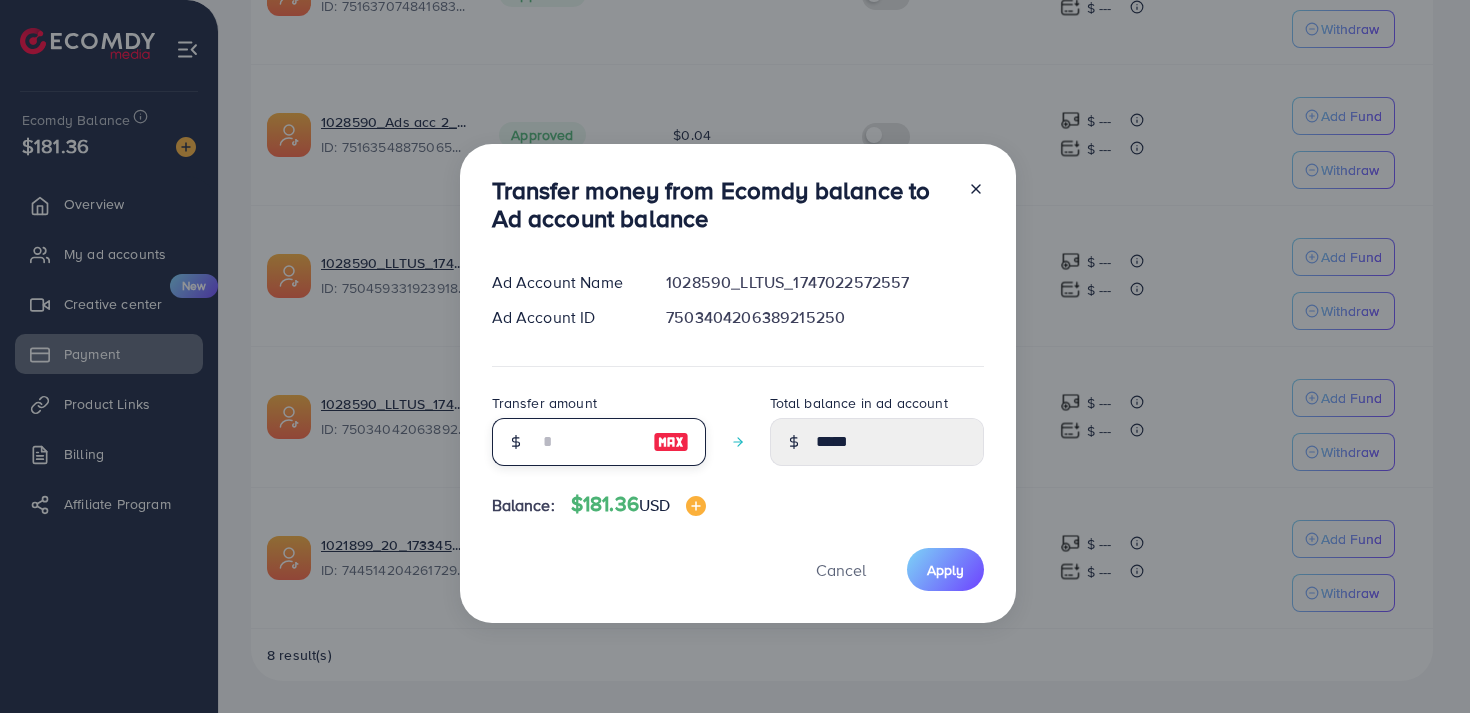 click at bounding box center (588, 442) 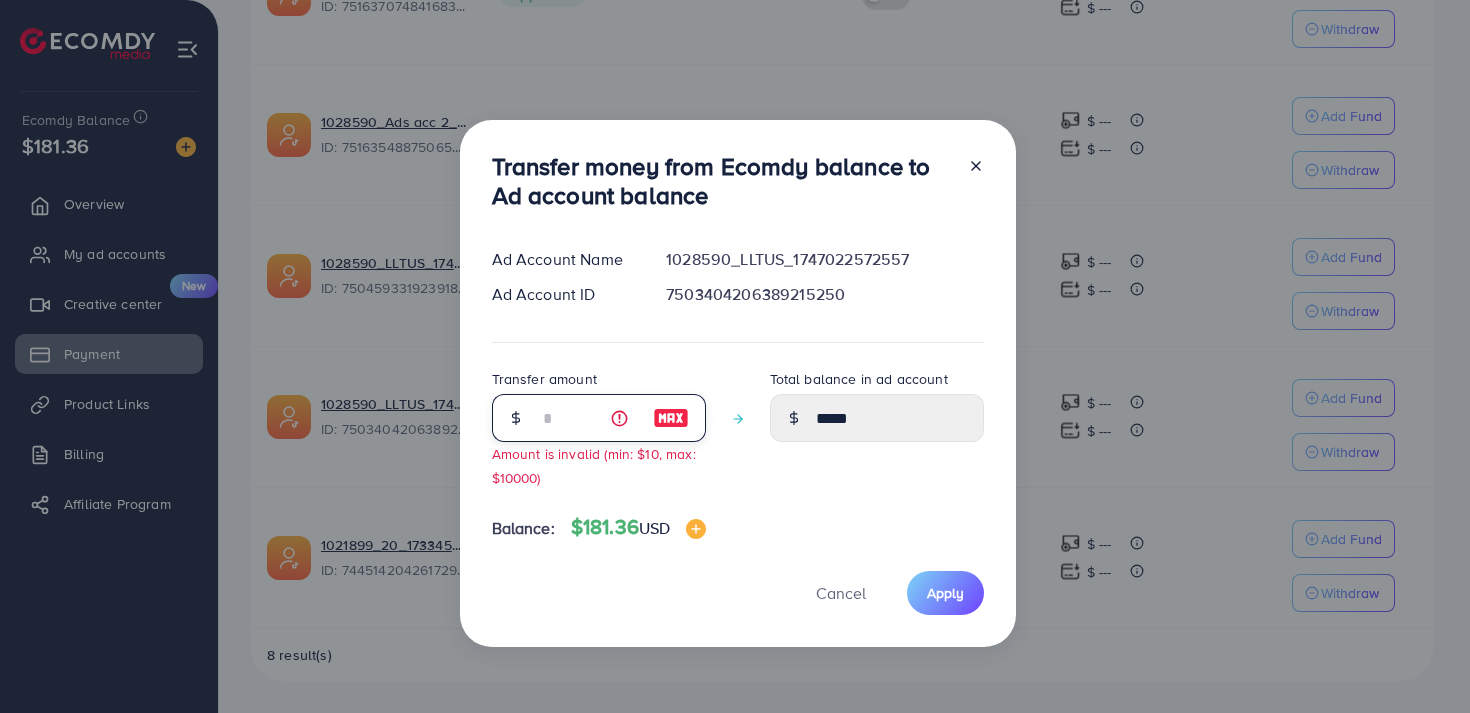 type on "**" 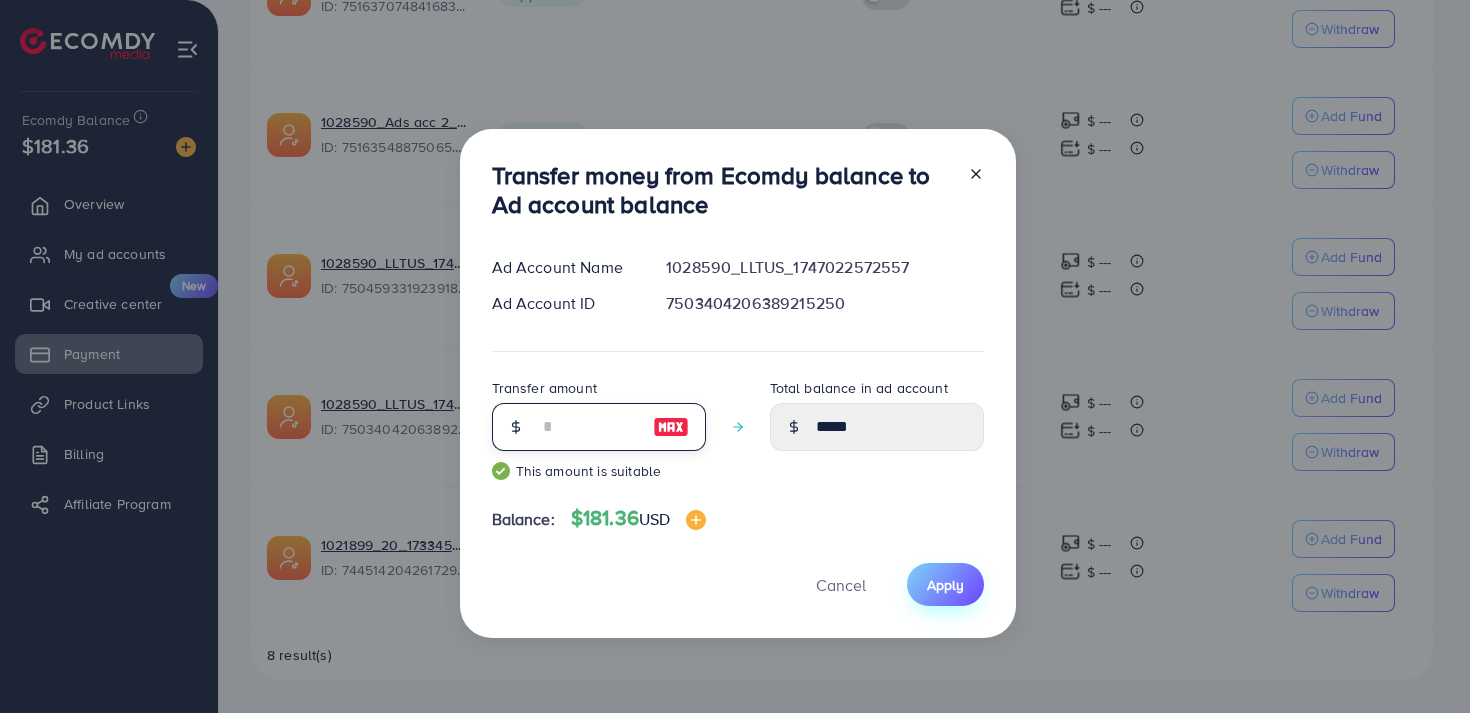 type on "**" 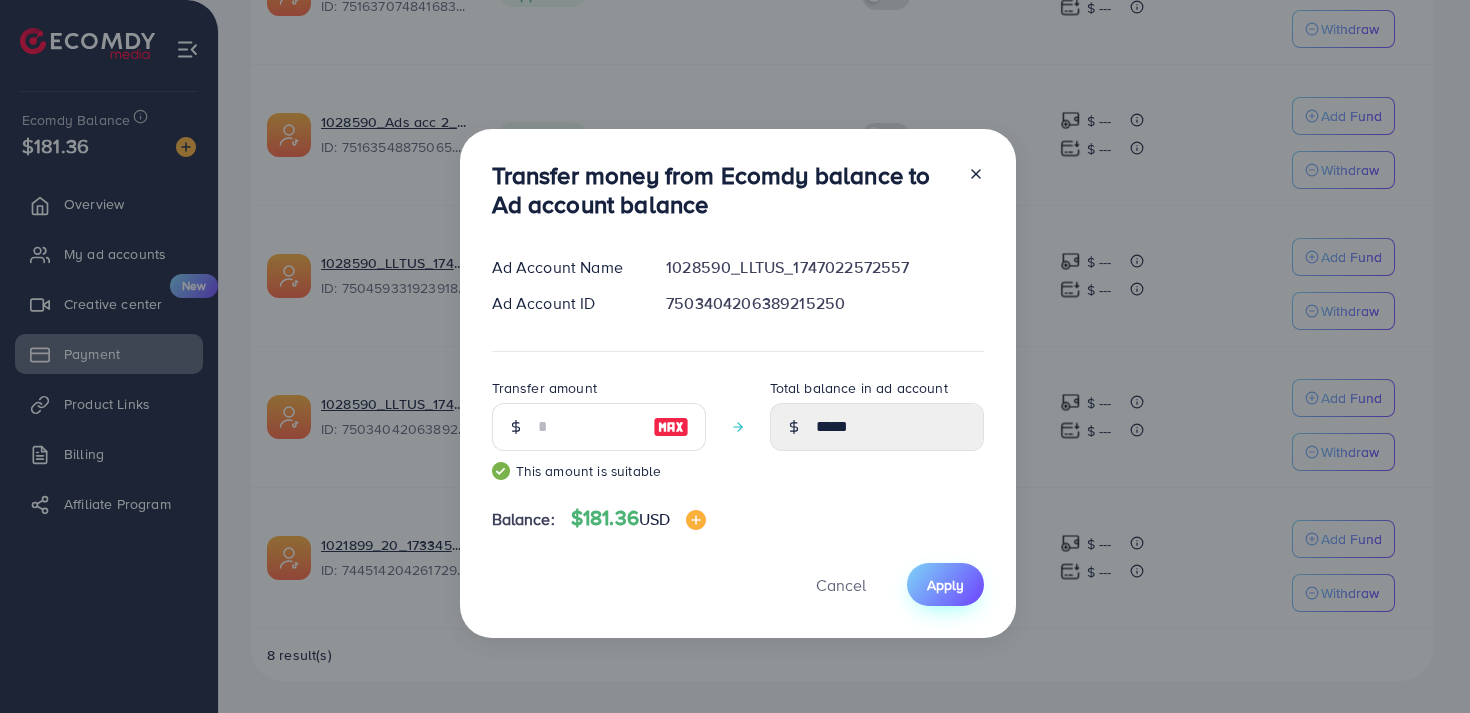click on "Apply" at bounding box center (945, 584) 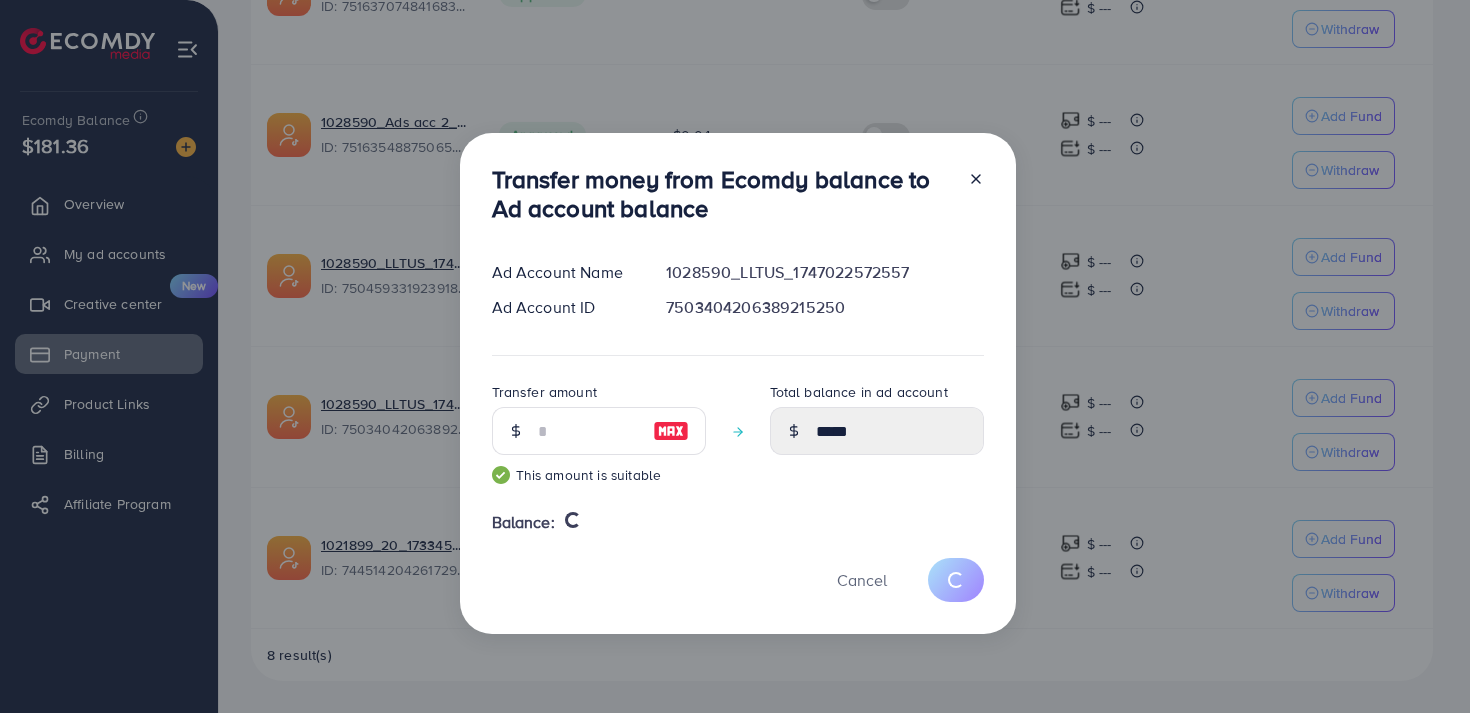 type 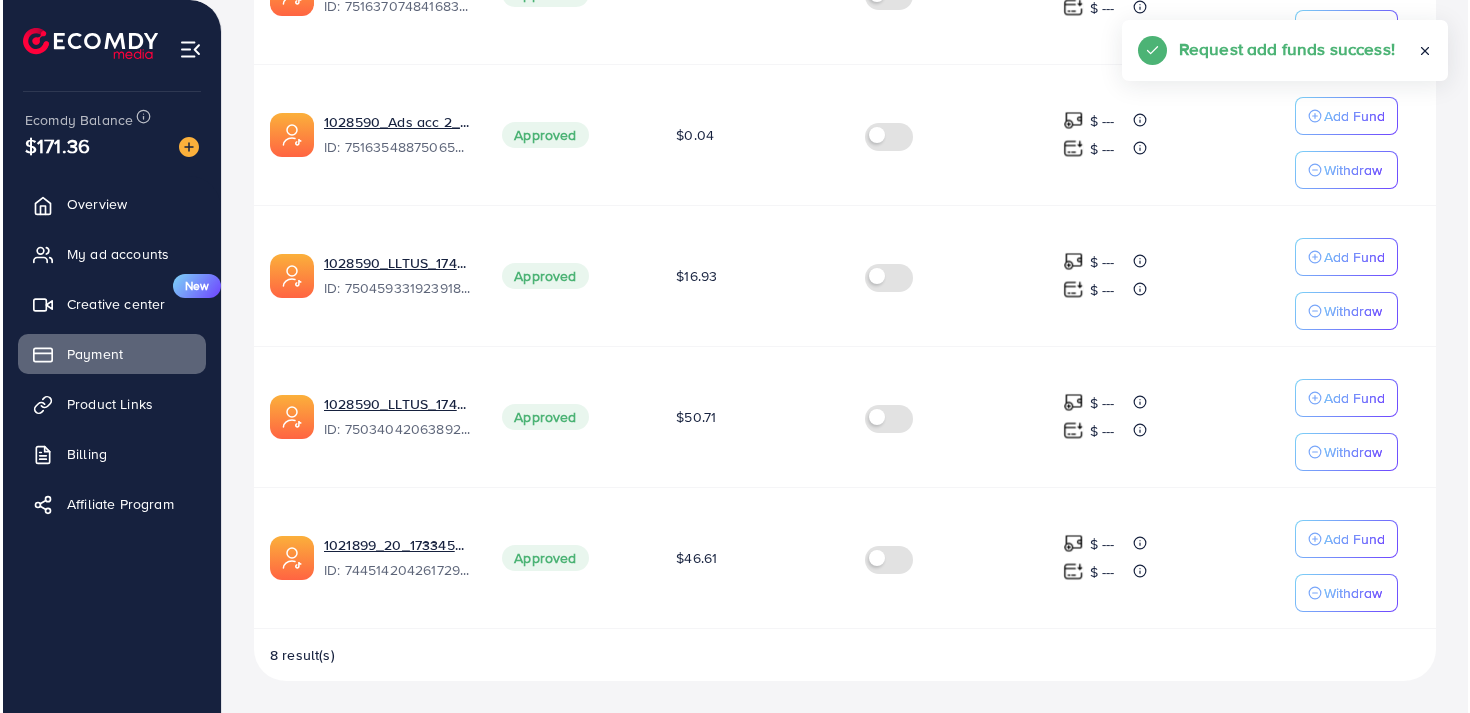 scroll, scrollTop: 1011, scrollLeft: 0, axis: vertical 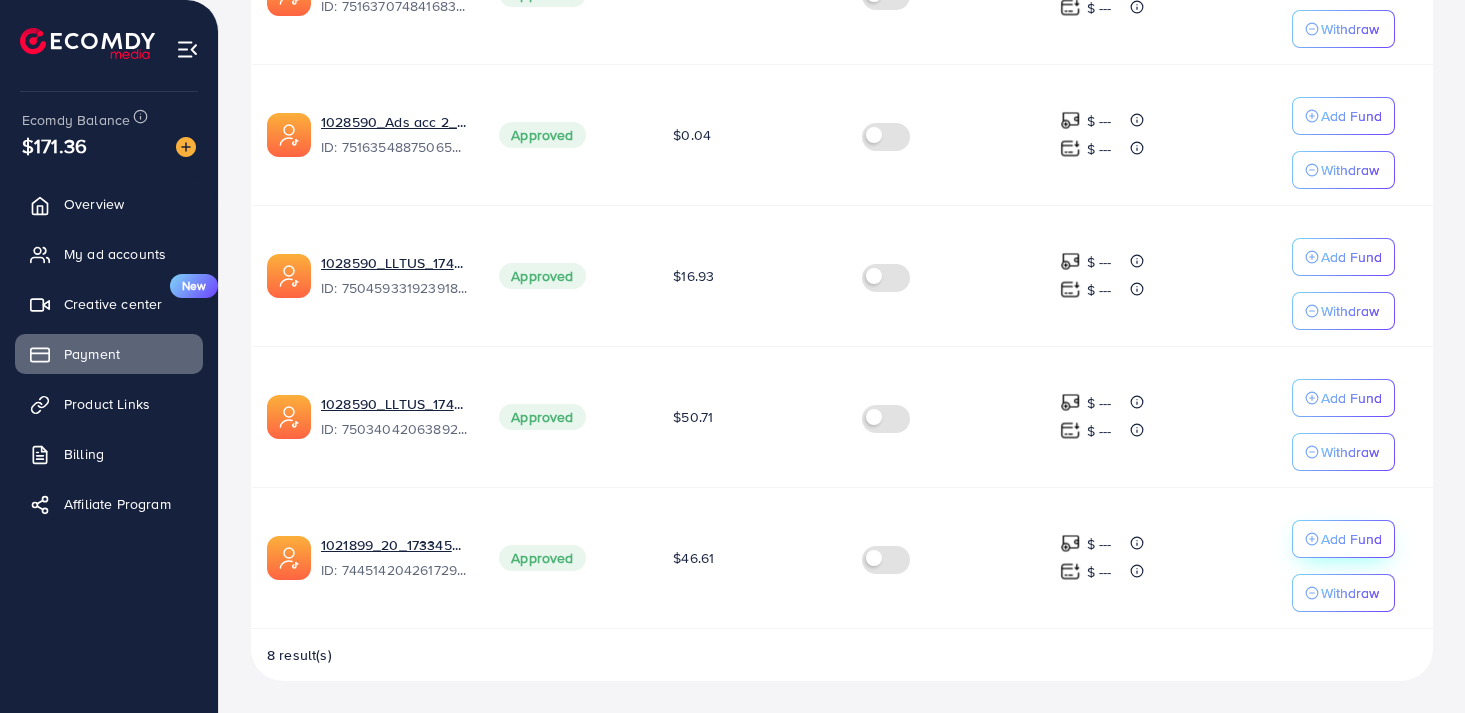 click on "Add Fund" at bounding box center [1343, -448] 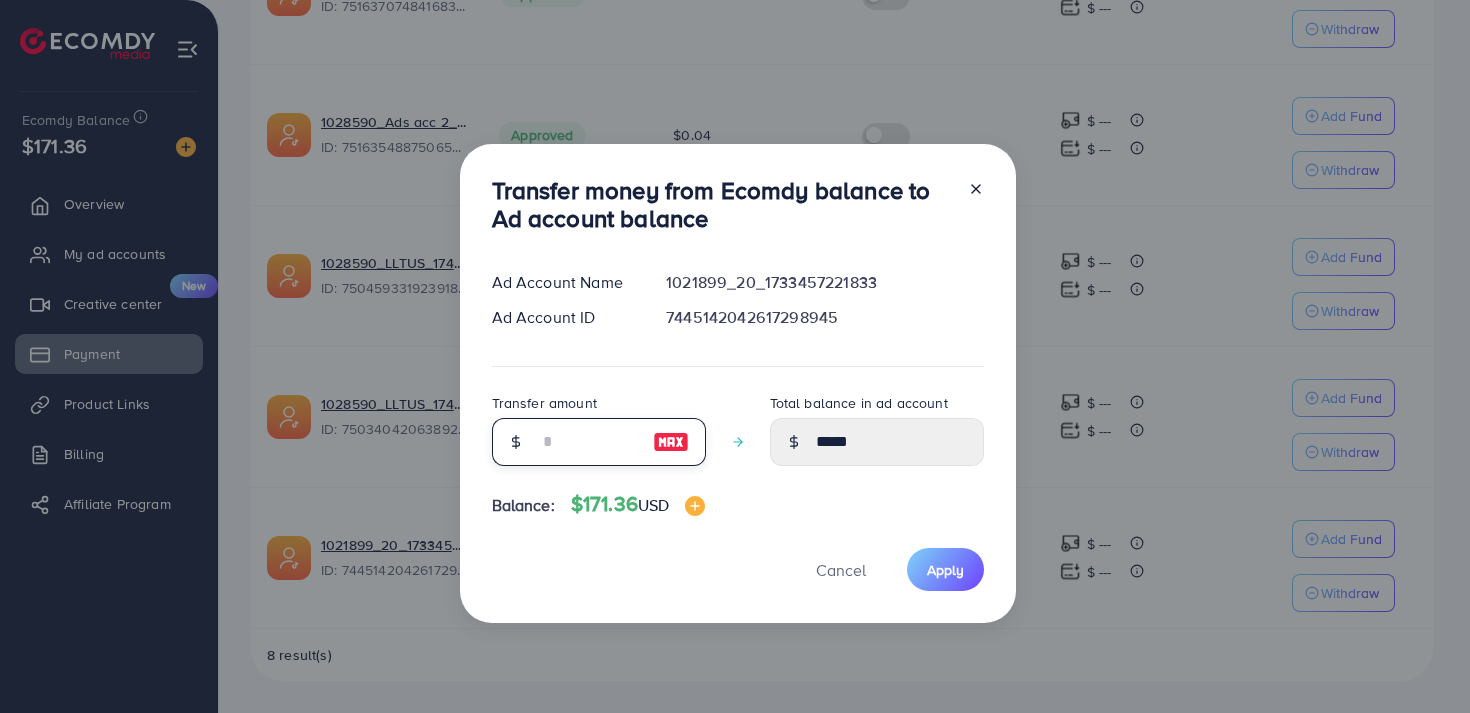 click at bounding box center (588, 442) 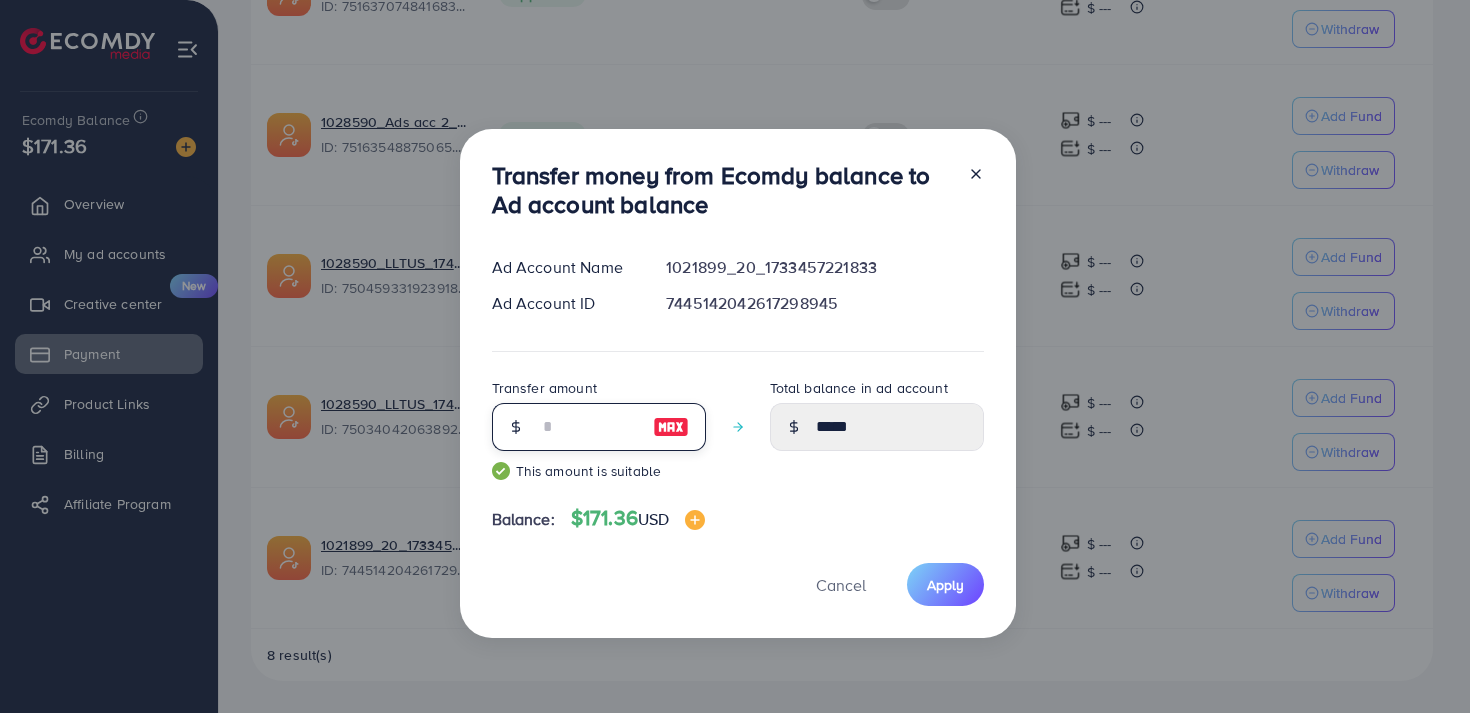 type on "*****" 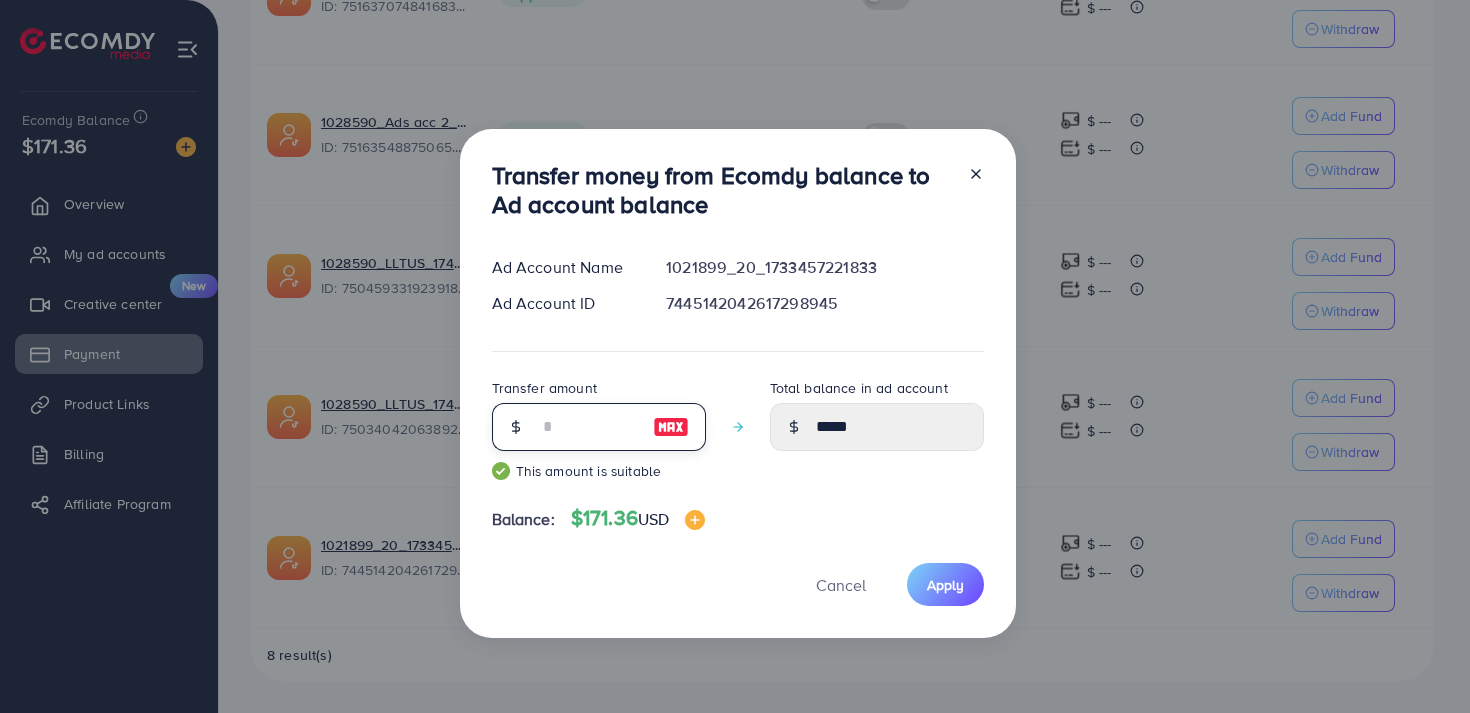 click on "**" at bounding box center (588, 427) 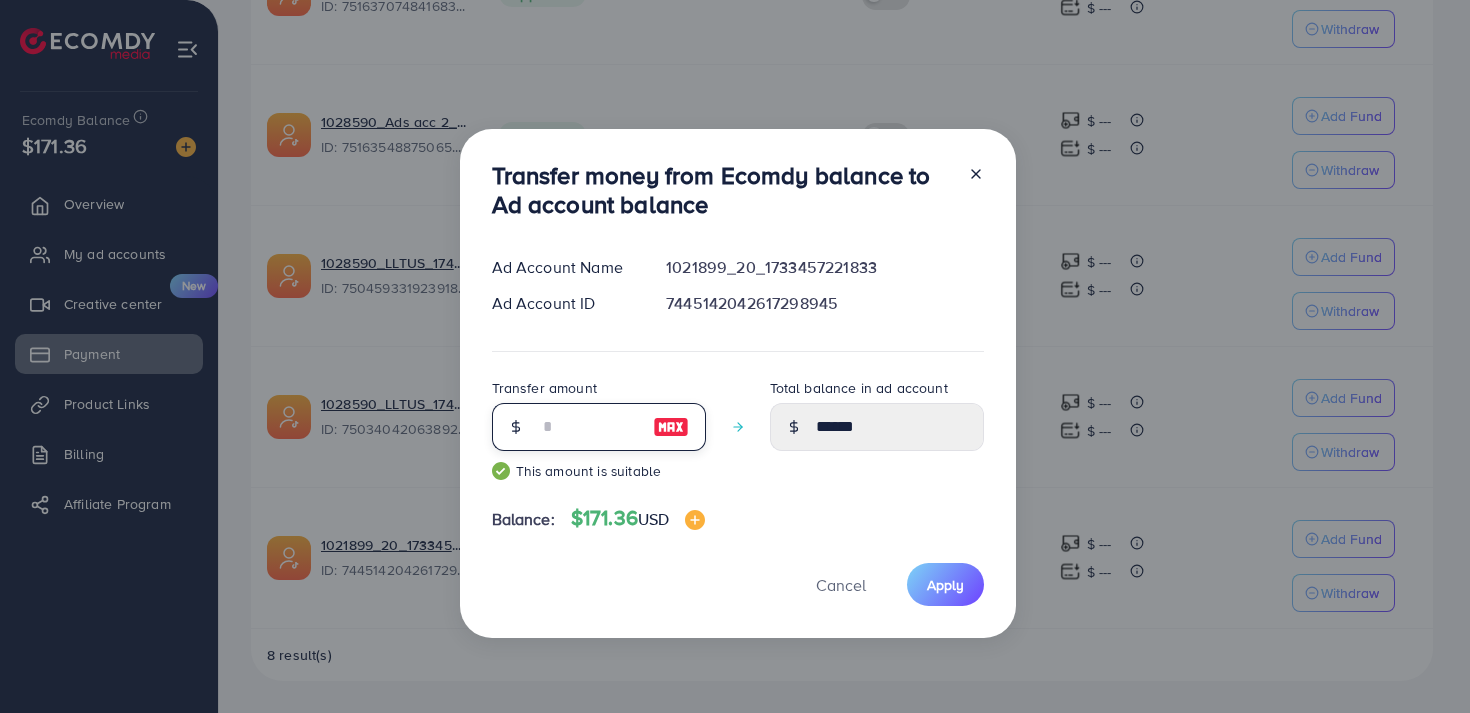 type on "***" 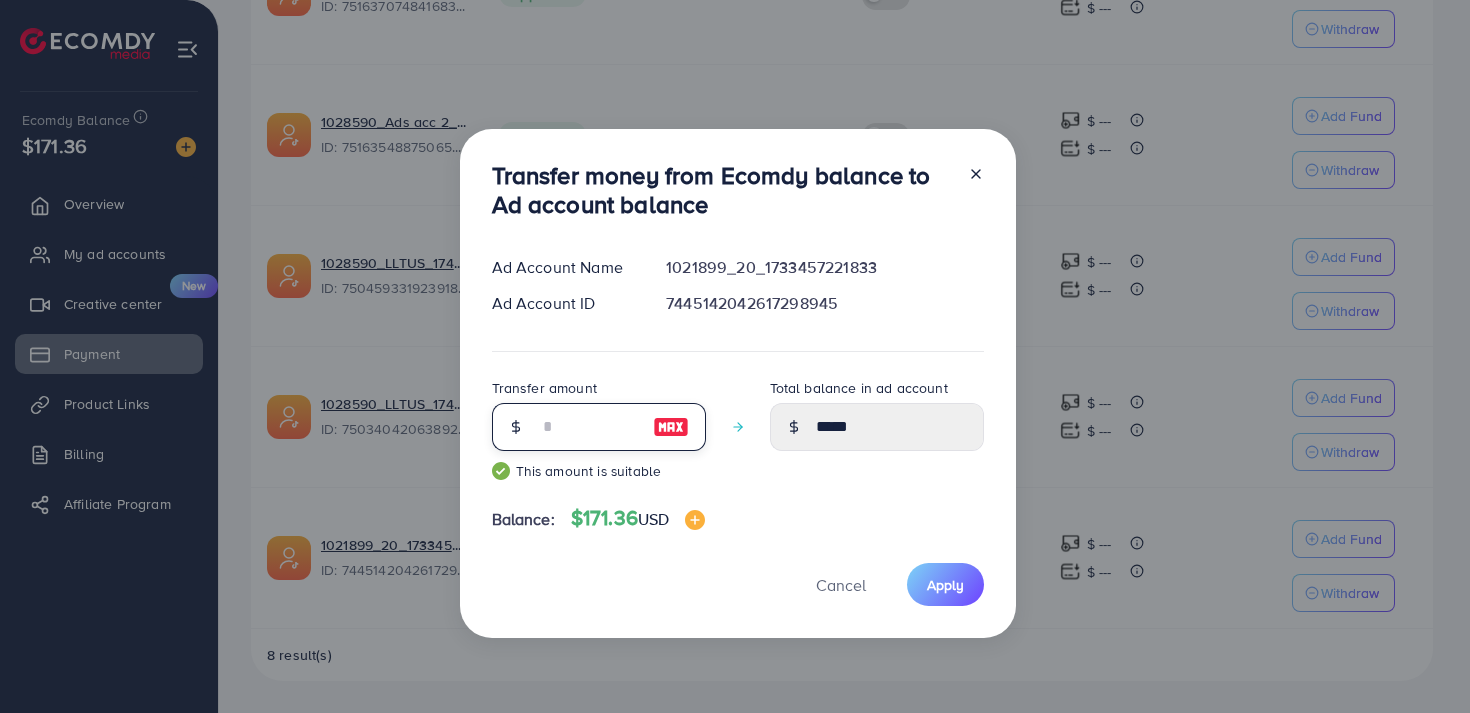 type on "*" 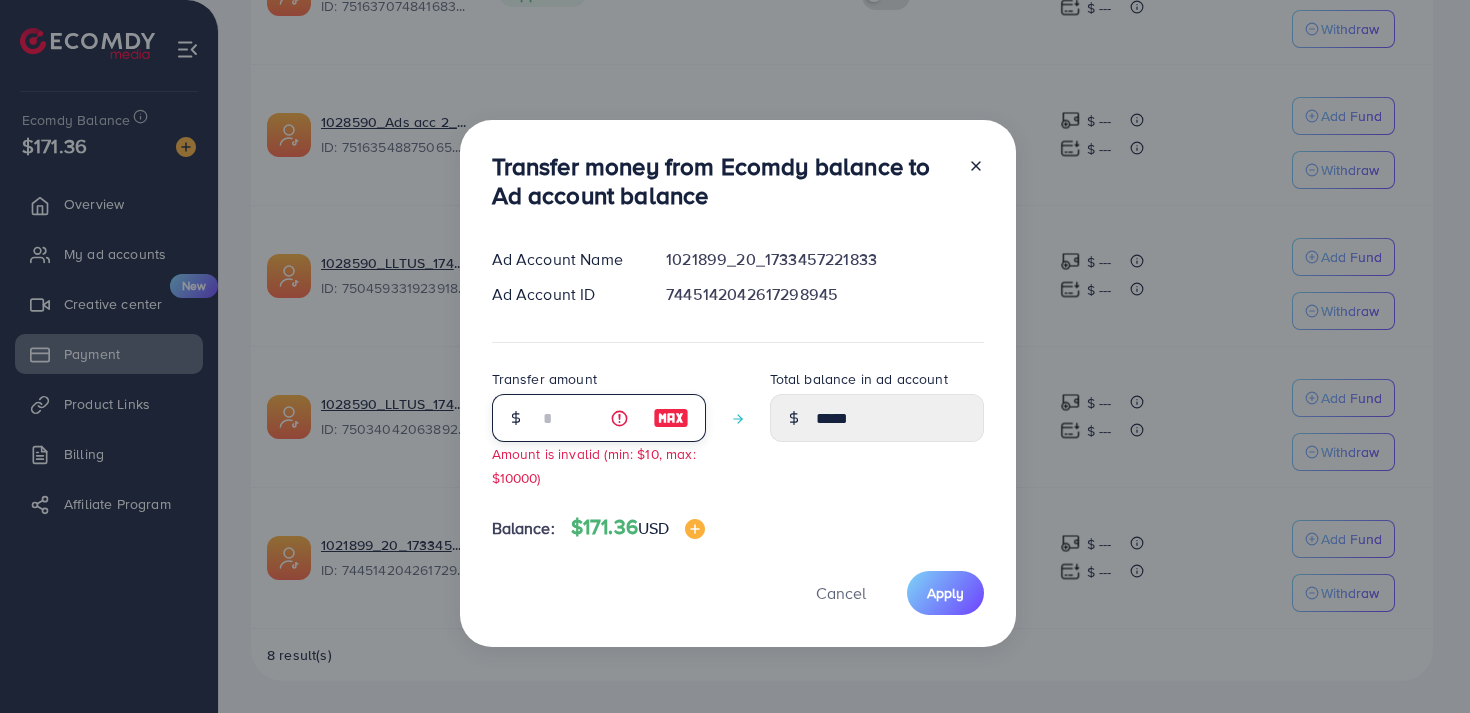 type on "**" 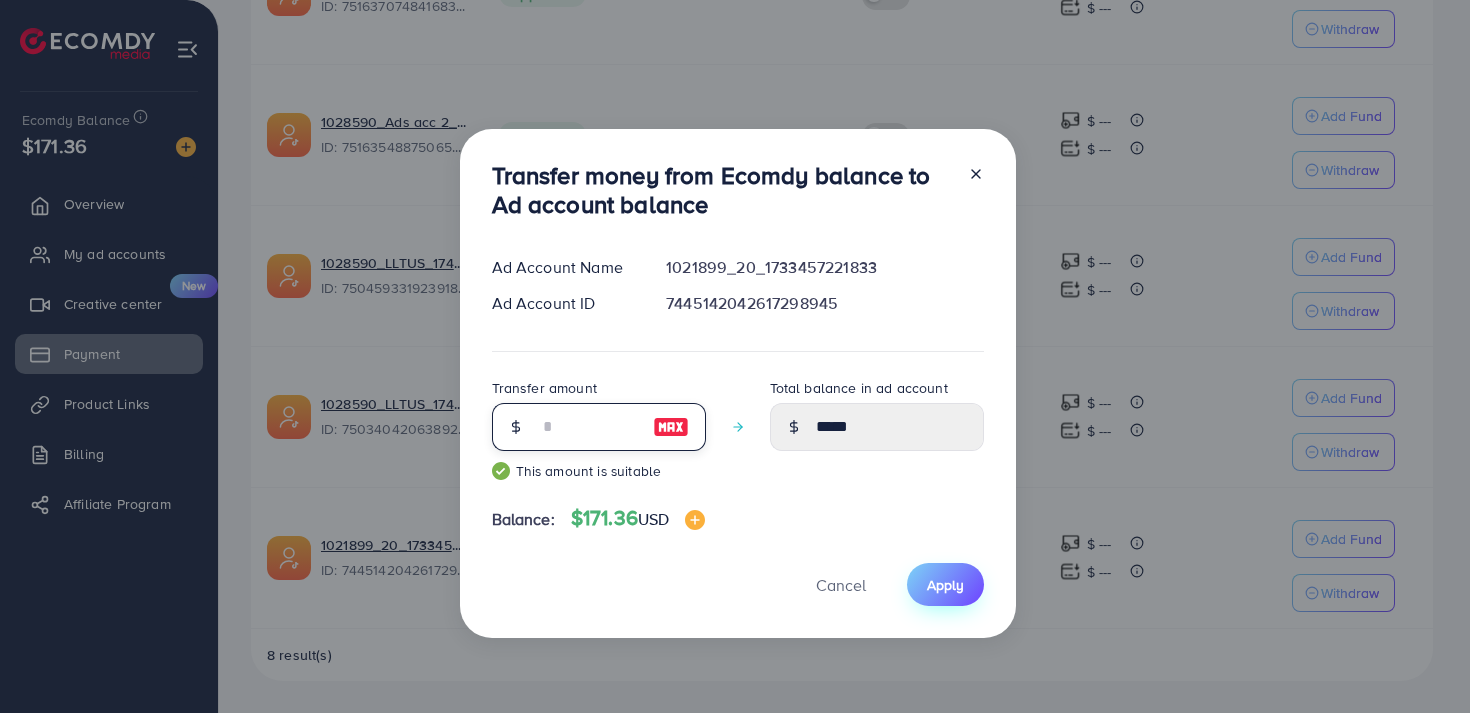 type on "*" 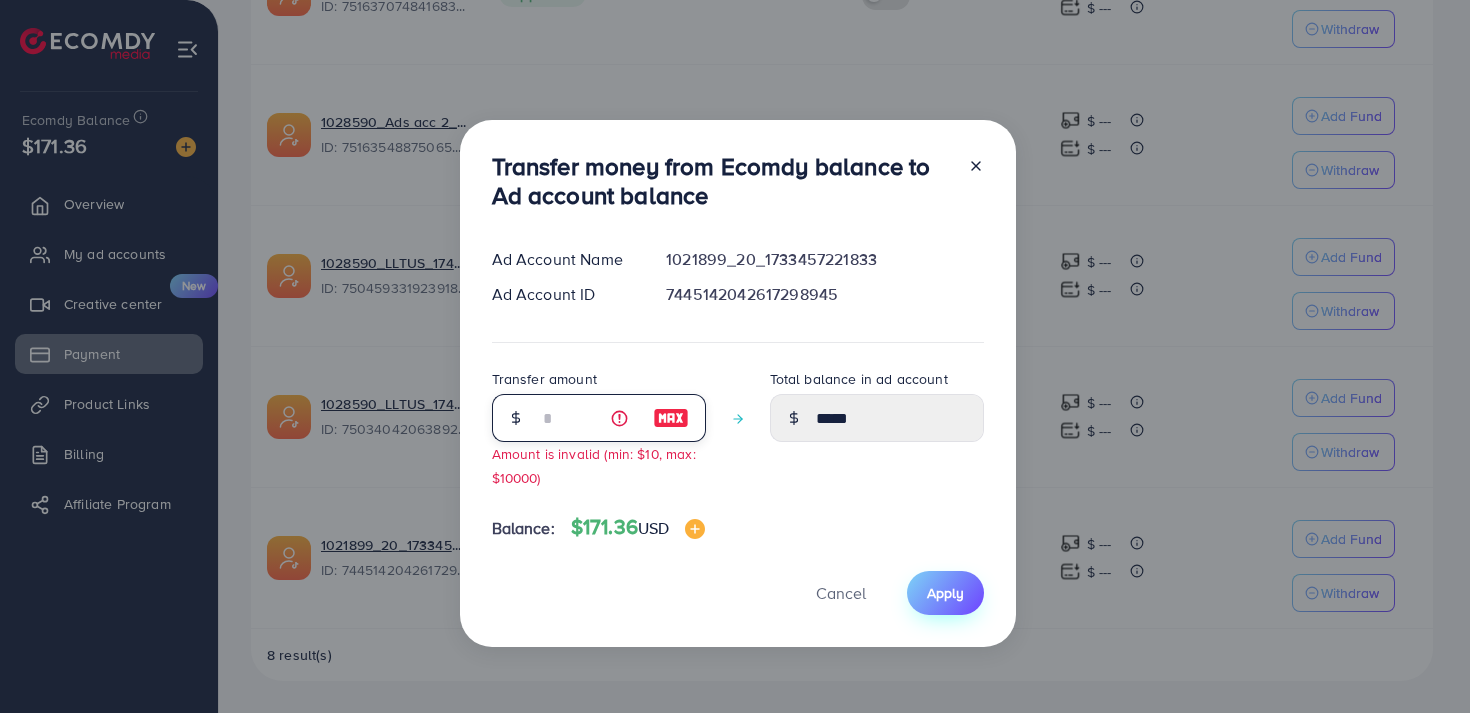 type 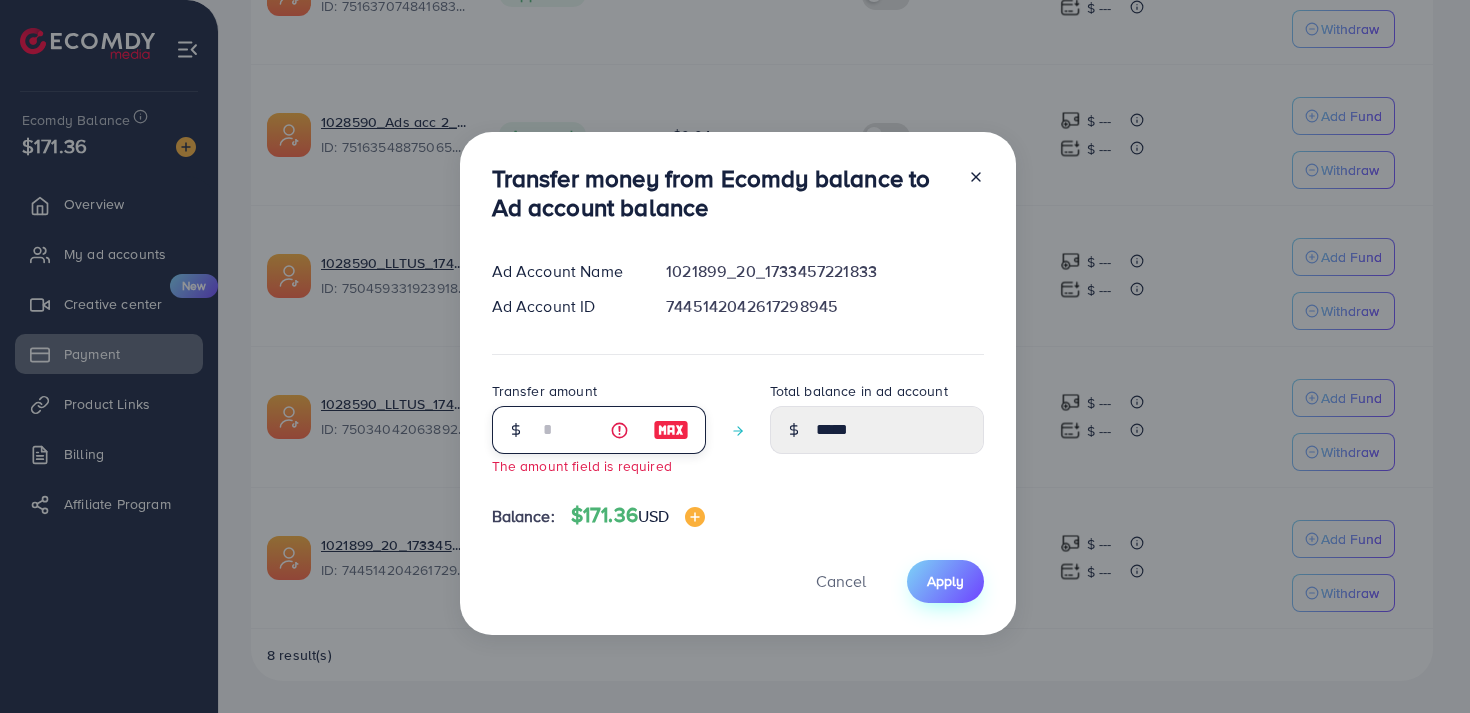 type on "*" 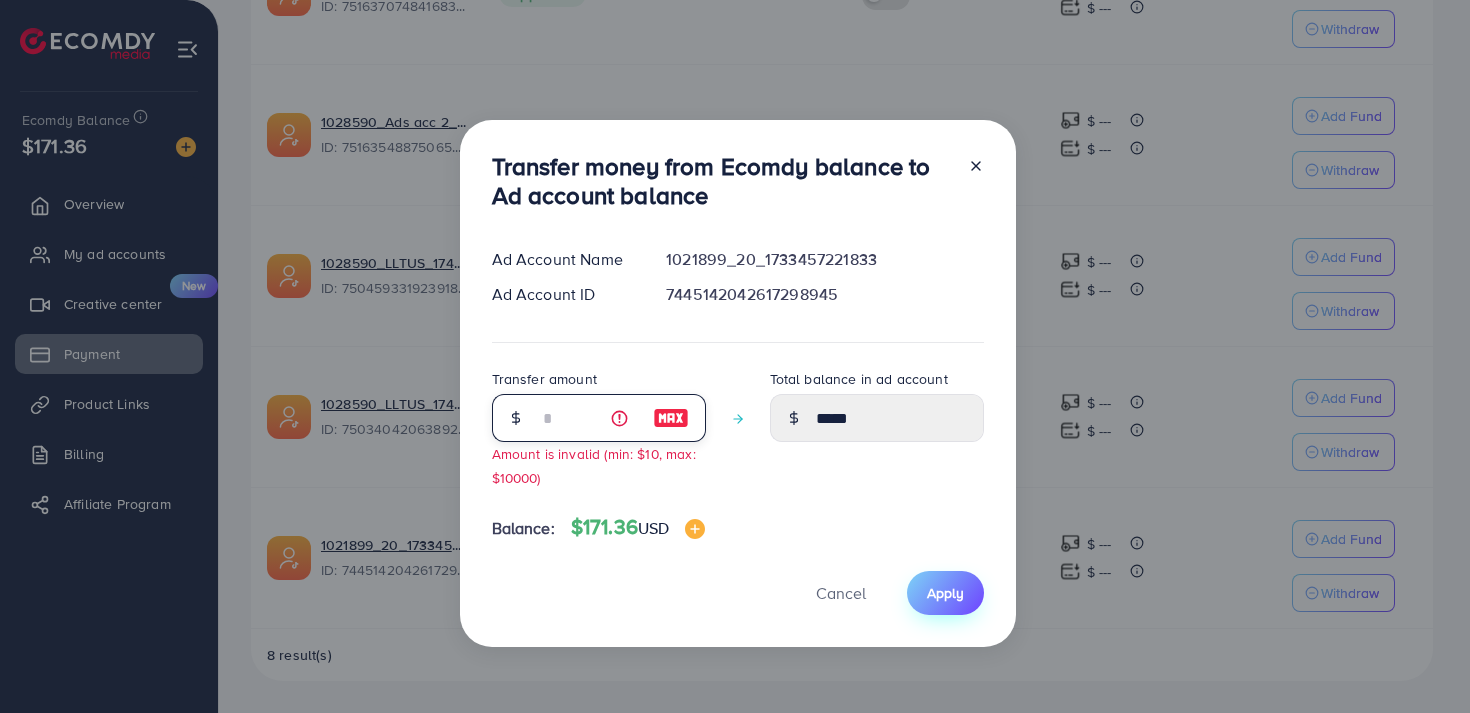type on "*****" 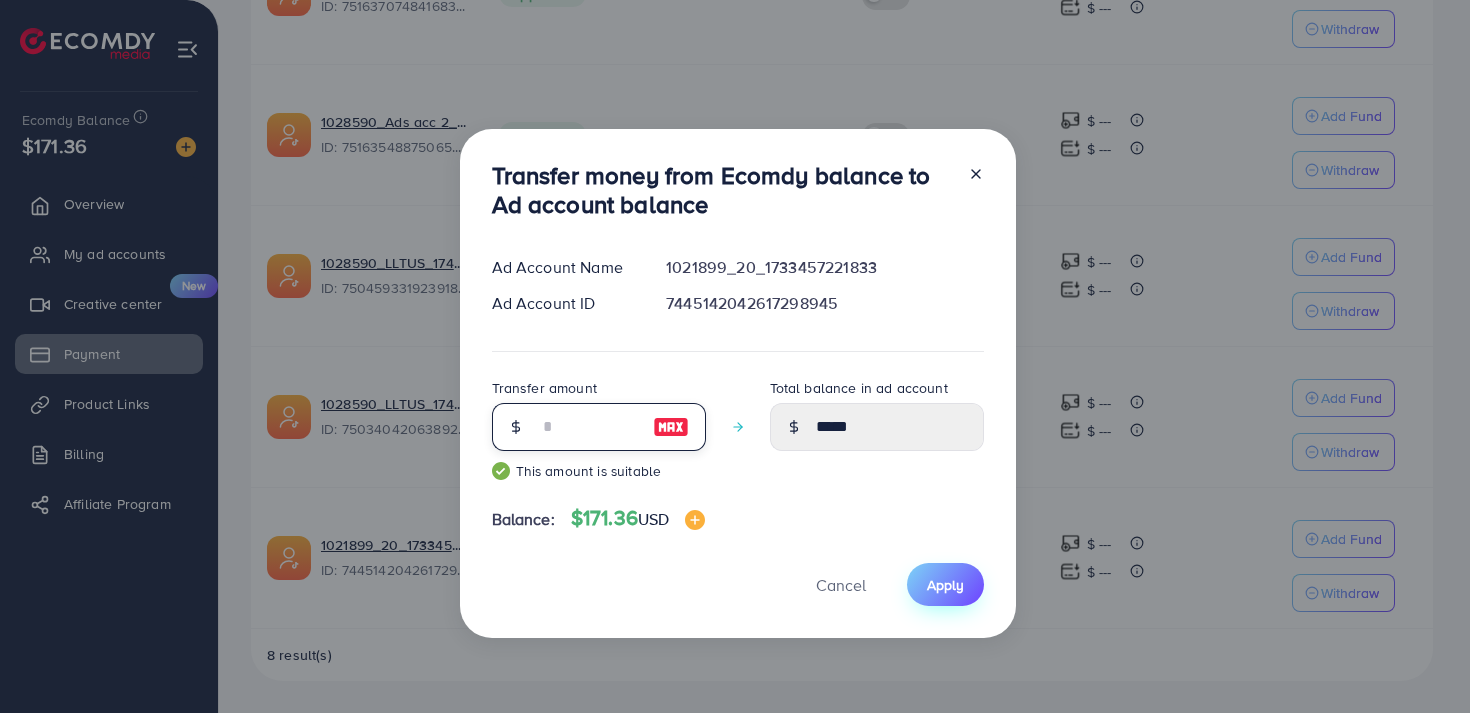 type on "**" 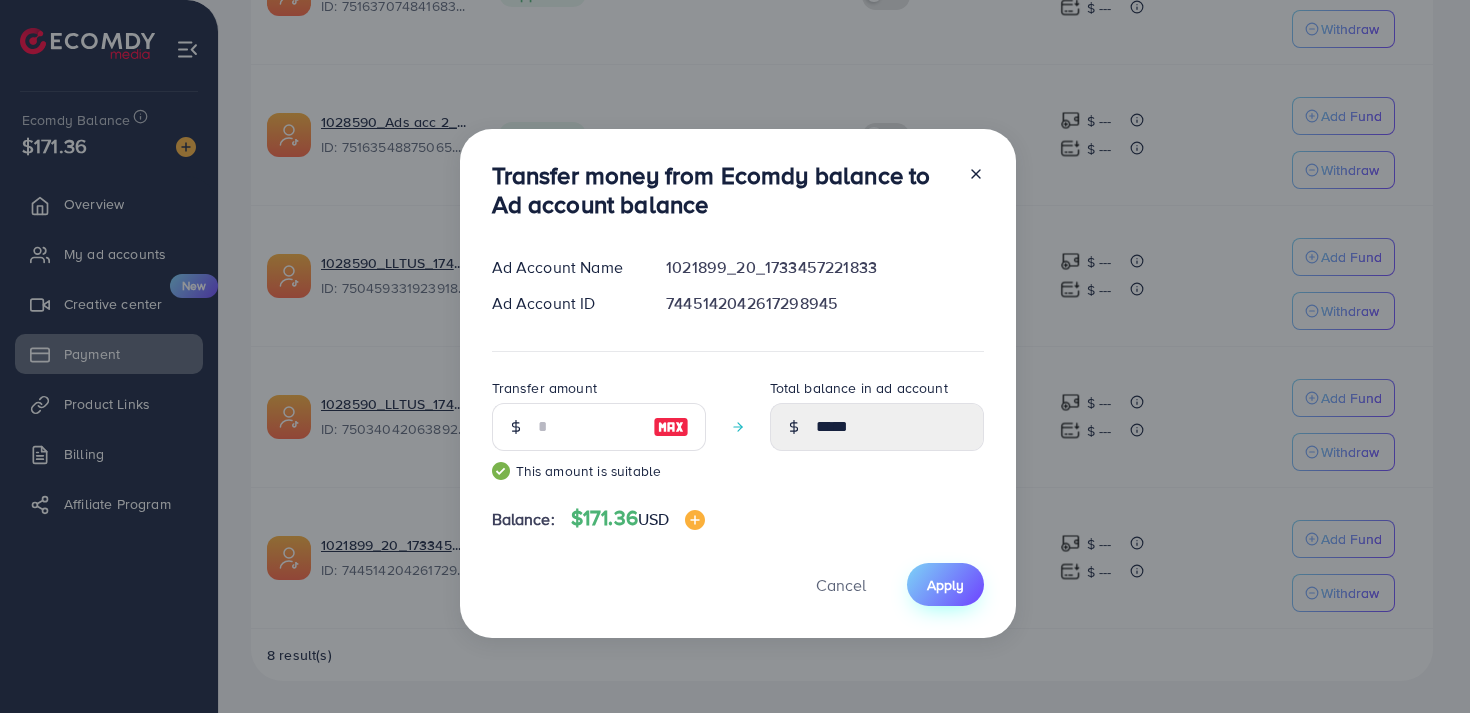 click on "Apply" at bounding box center (945, 585) 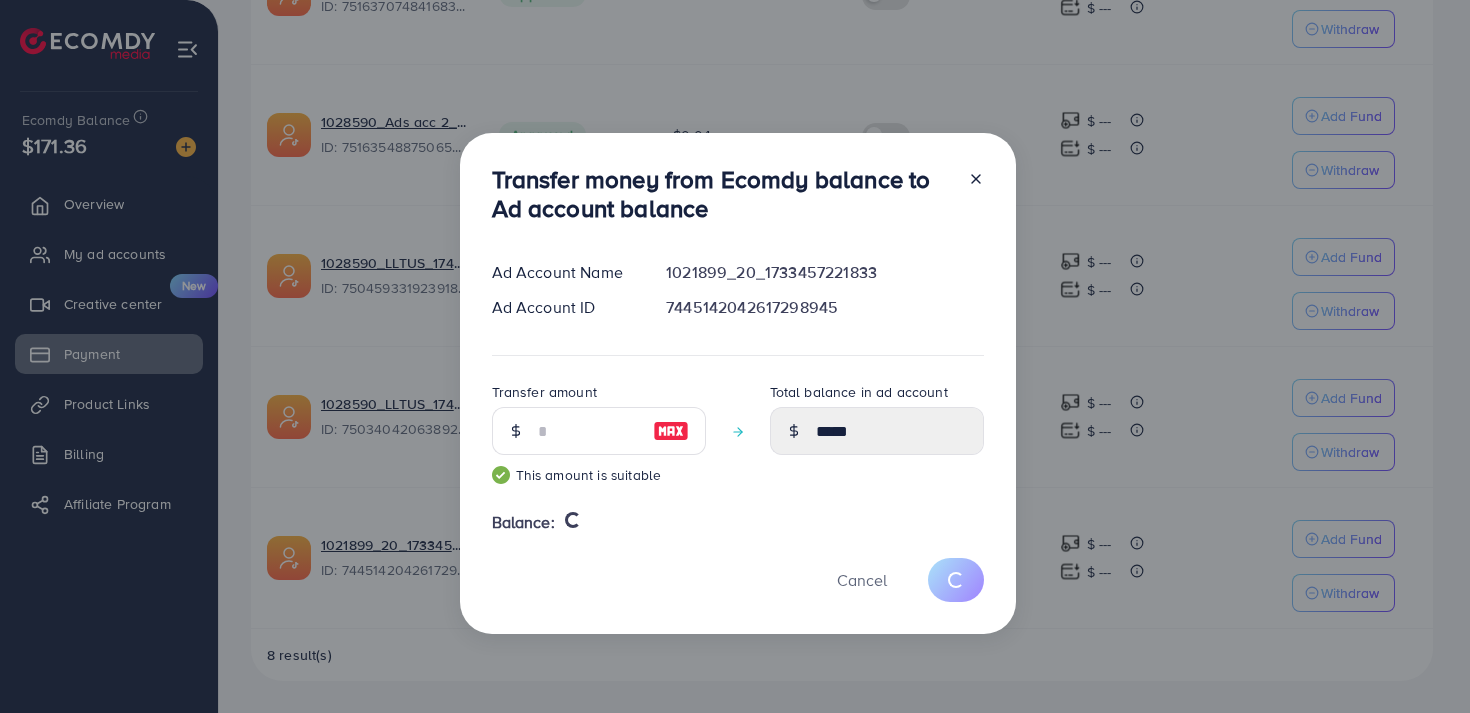 type 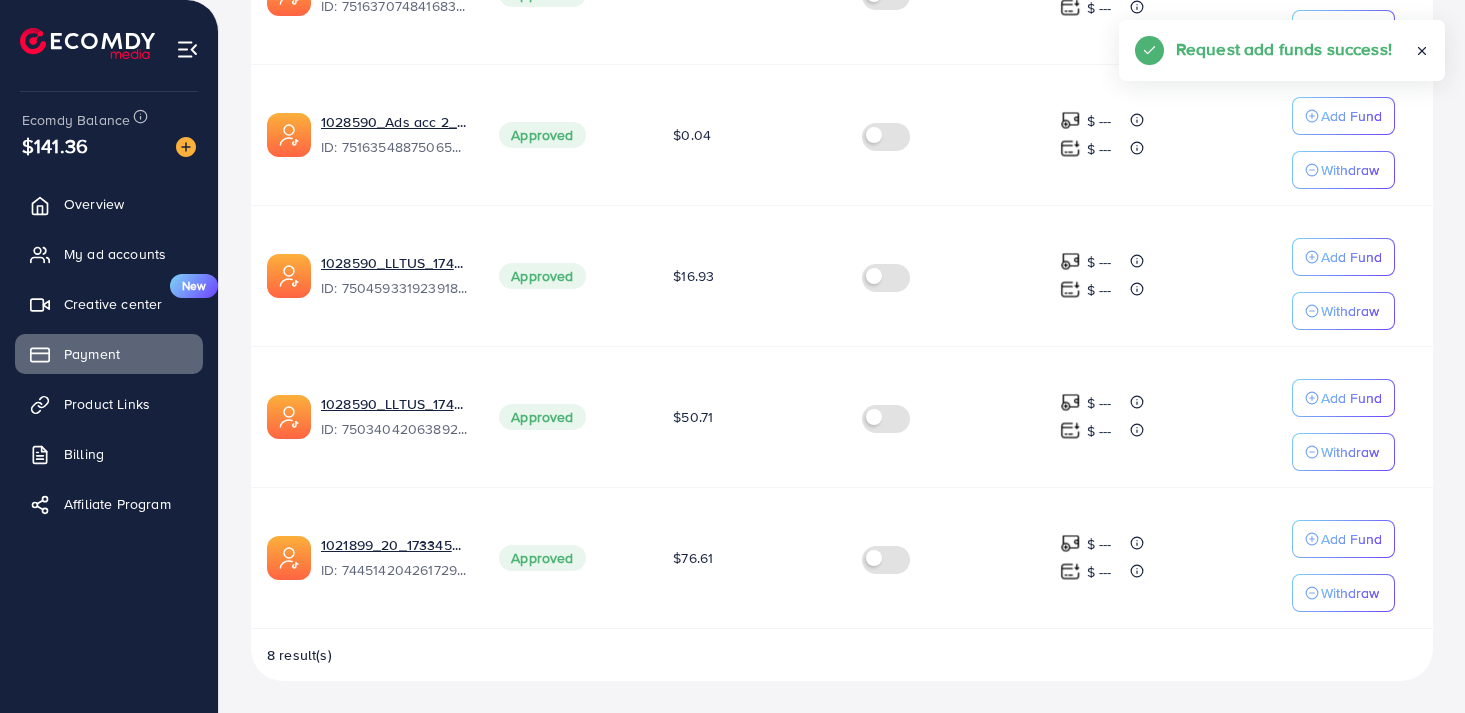 scroll, scrollTop: 1011, scrollLeft: 0, axis: vertical 